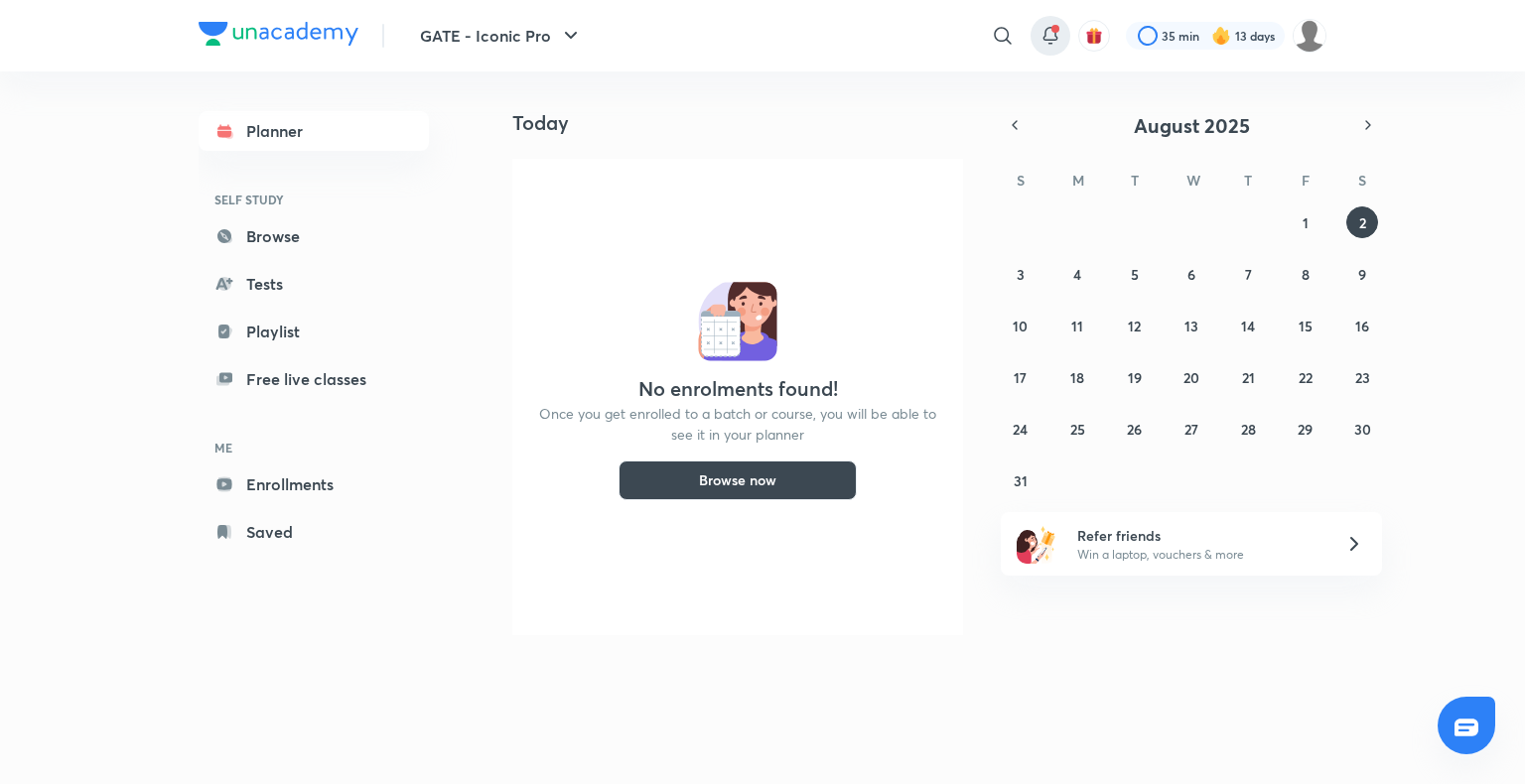 scroll, scrollTop: 0, scrollLeft: 0, axis: both 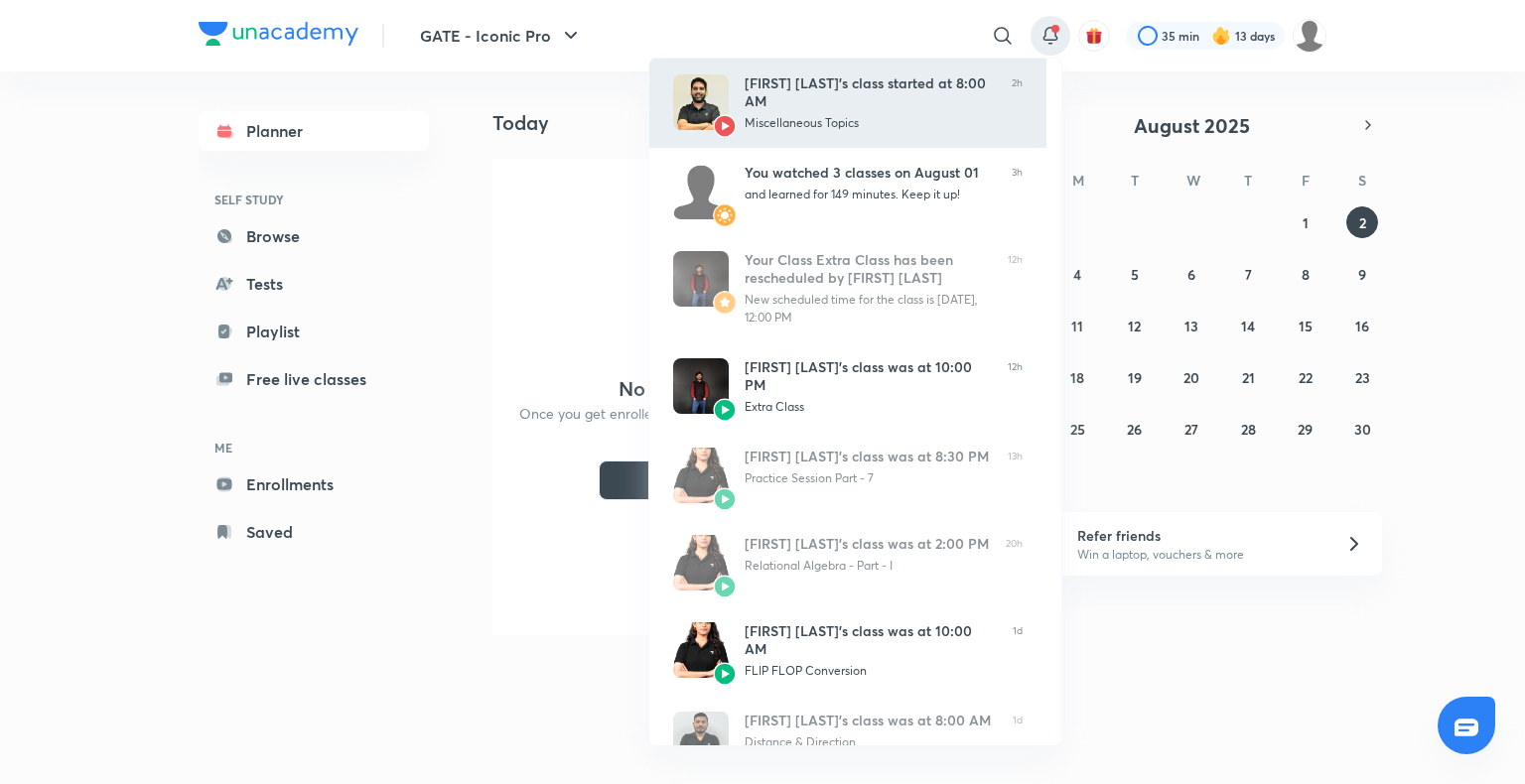 click on "Miscellaneous Topics" at bounding box center [870, 123] 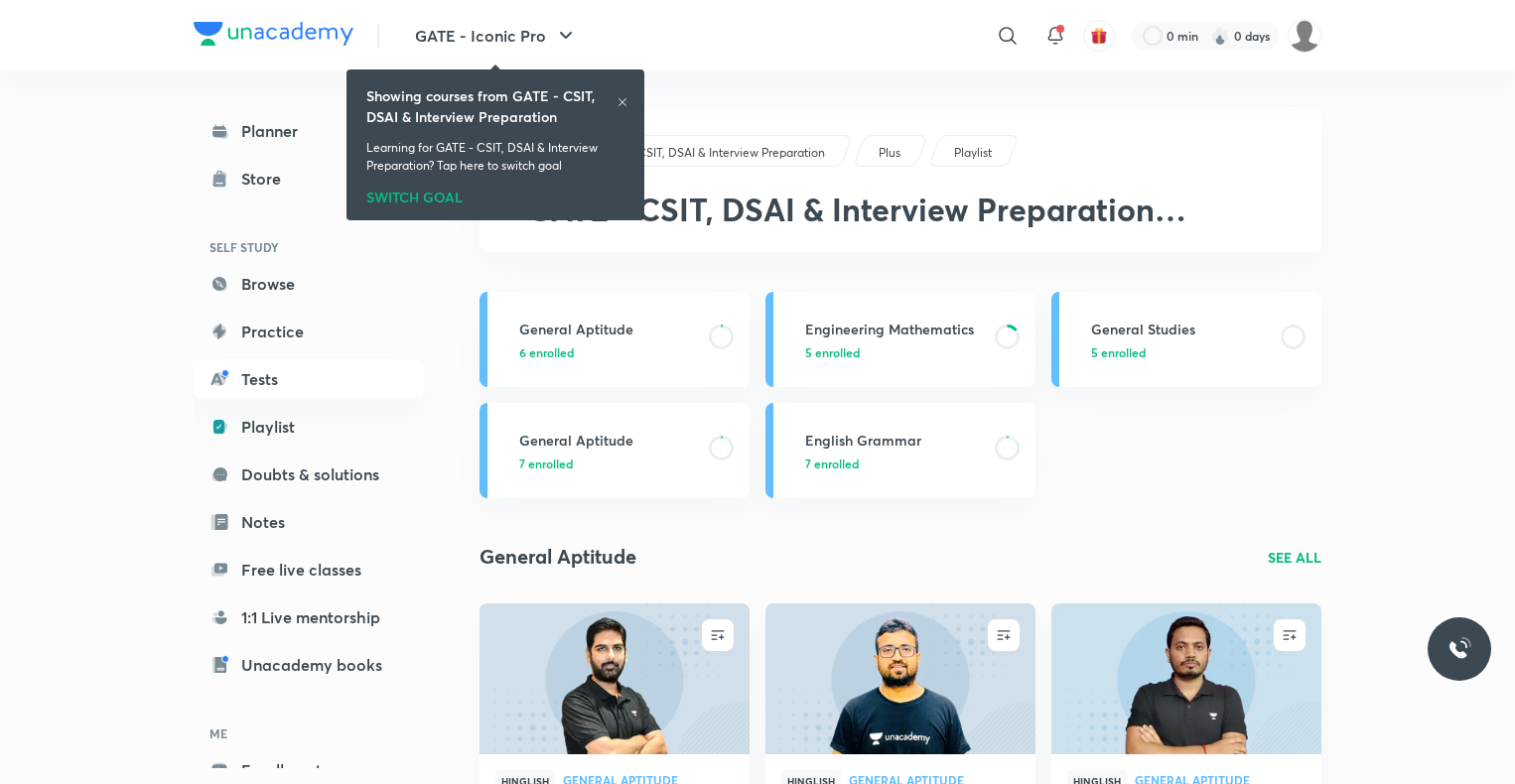 scroll, scrollTop: 0, scrollLeft: 0, axis: both 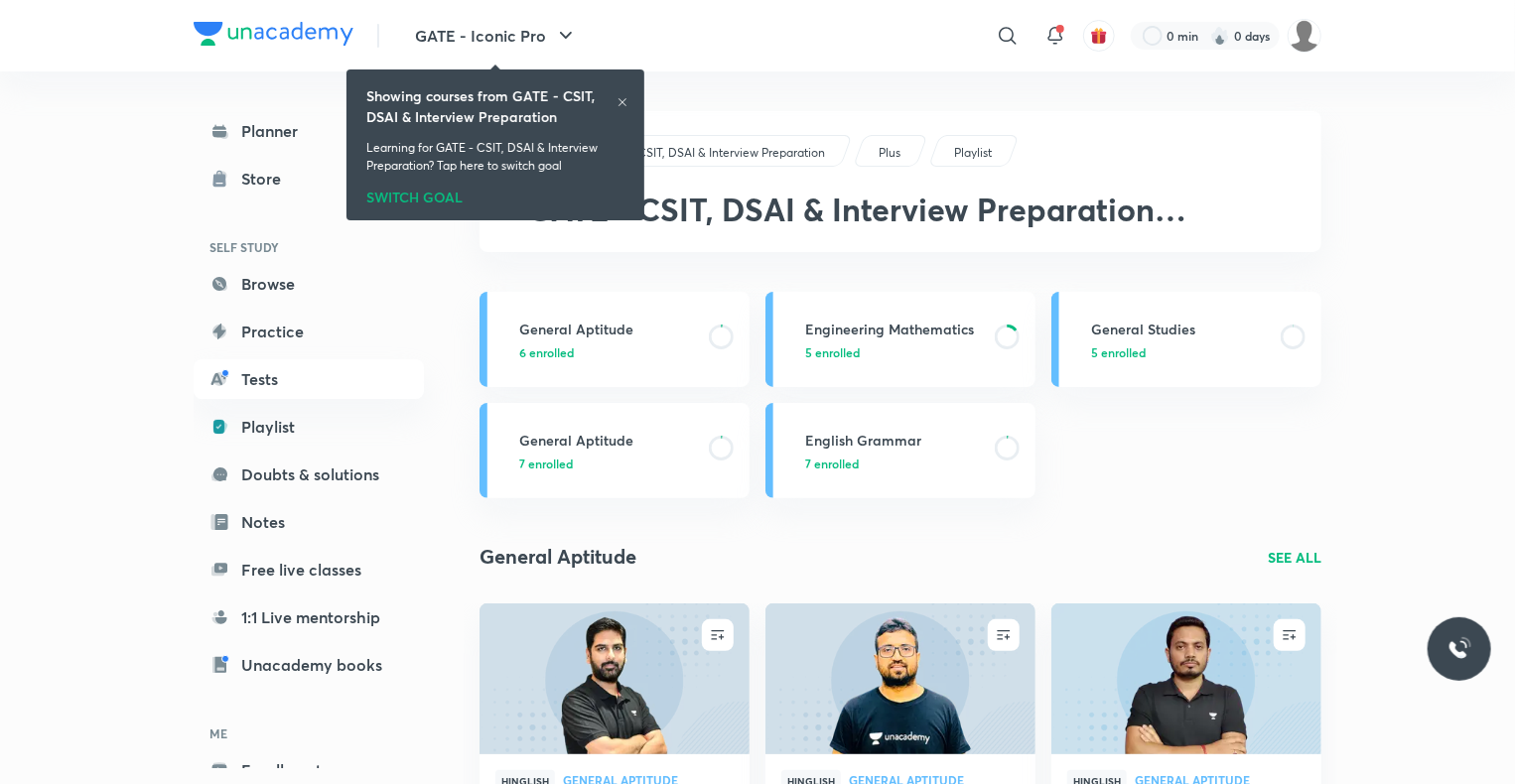 click 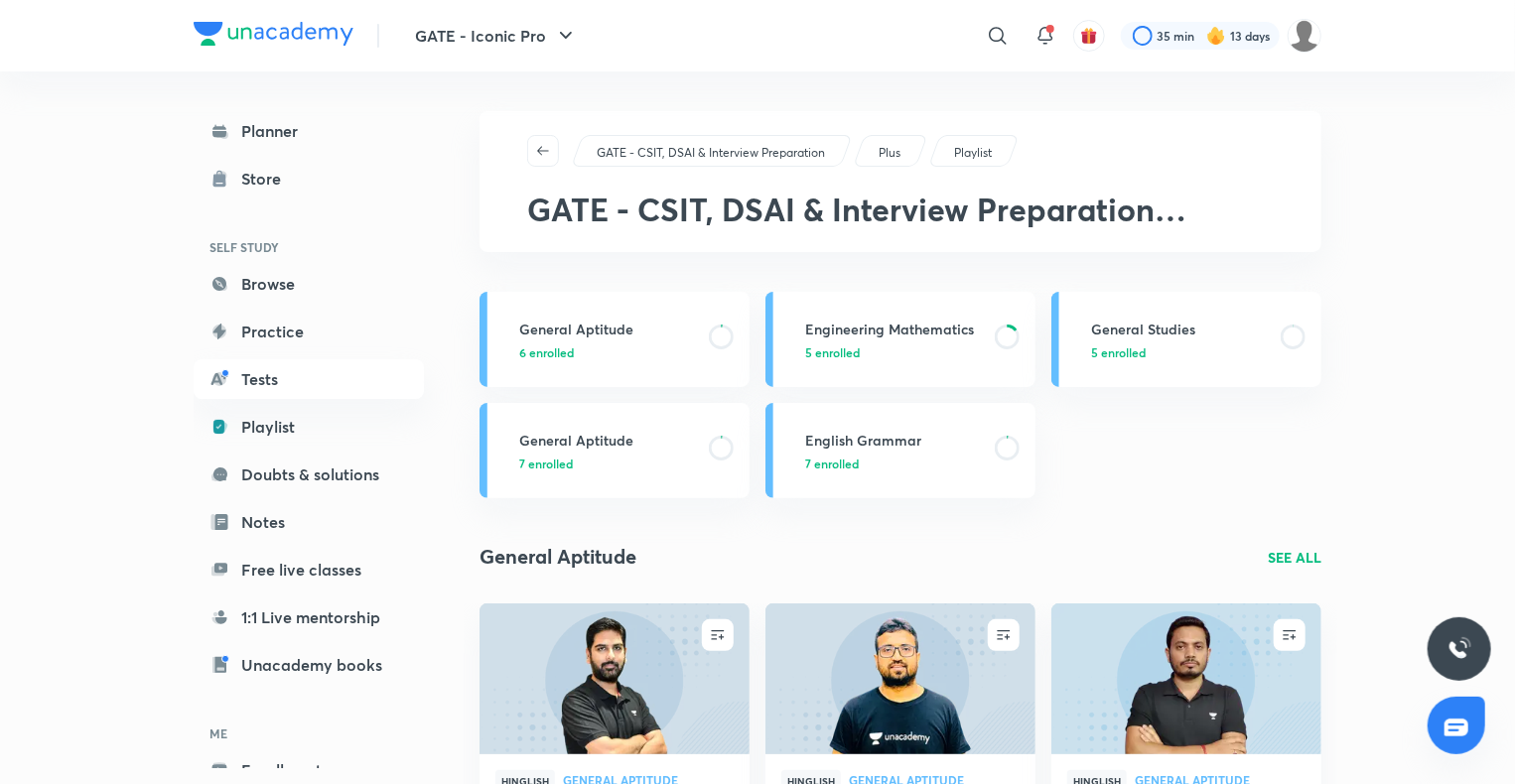 click on "Planner Store SELF STUDY Browse Practice Tests Playlist Doubts & solutions Notes Free live classes 1:1 Live mentorship Unacademy books ME Enrollments Saved" at bounding box center [309, 474] 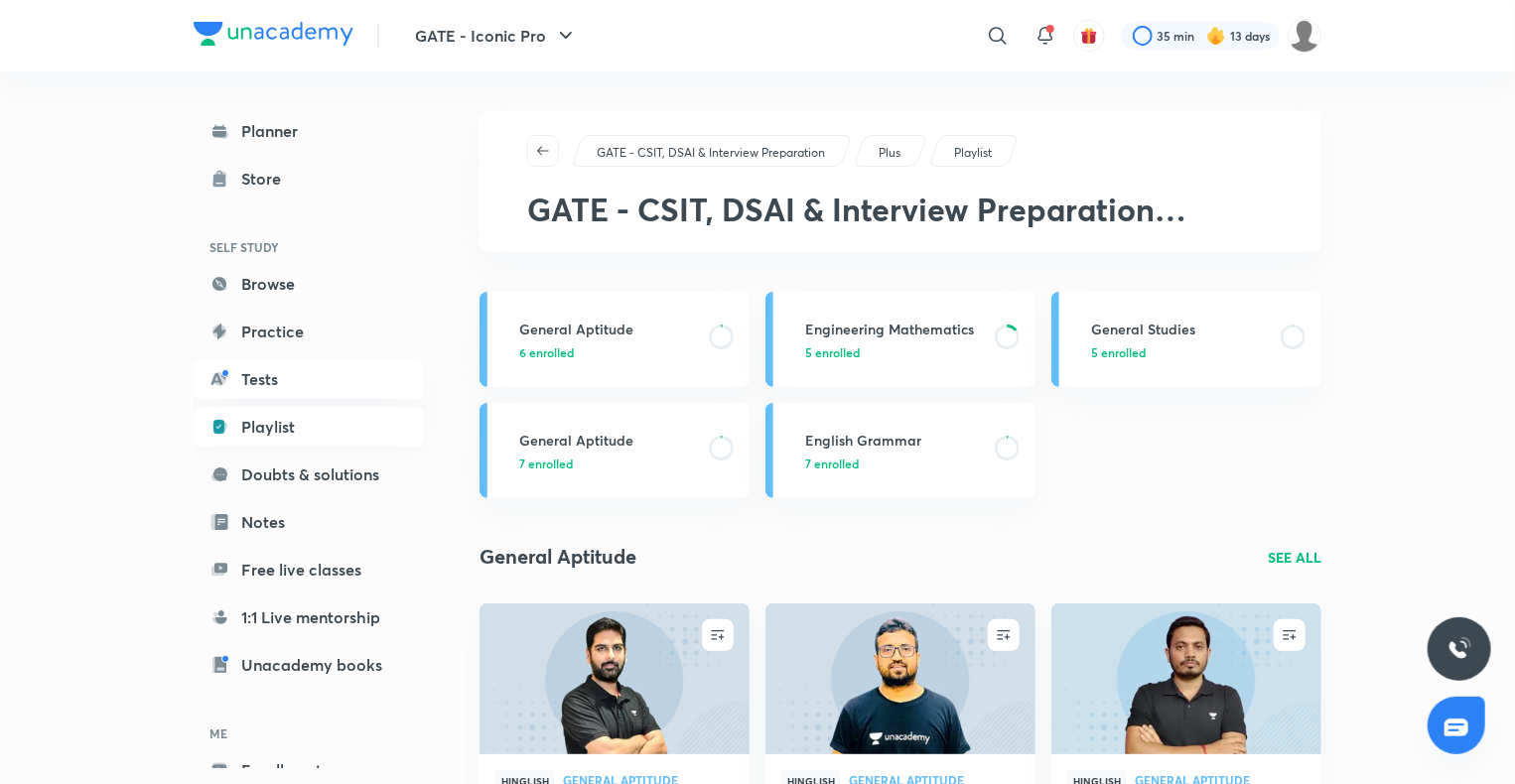 click on "Playlist" at bounding box center (309, 427) 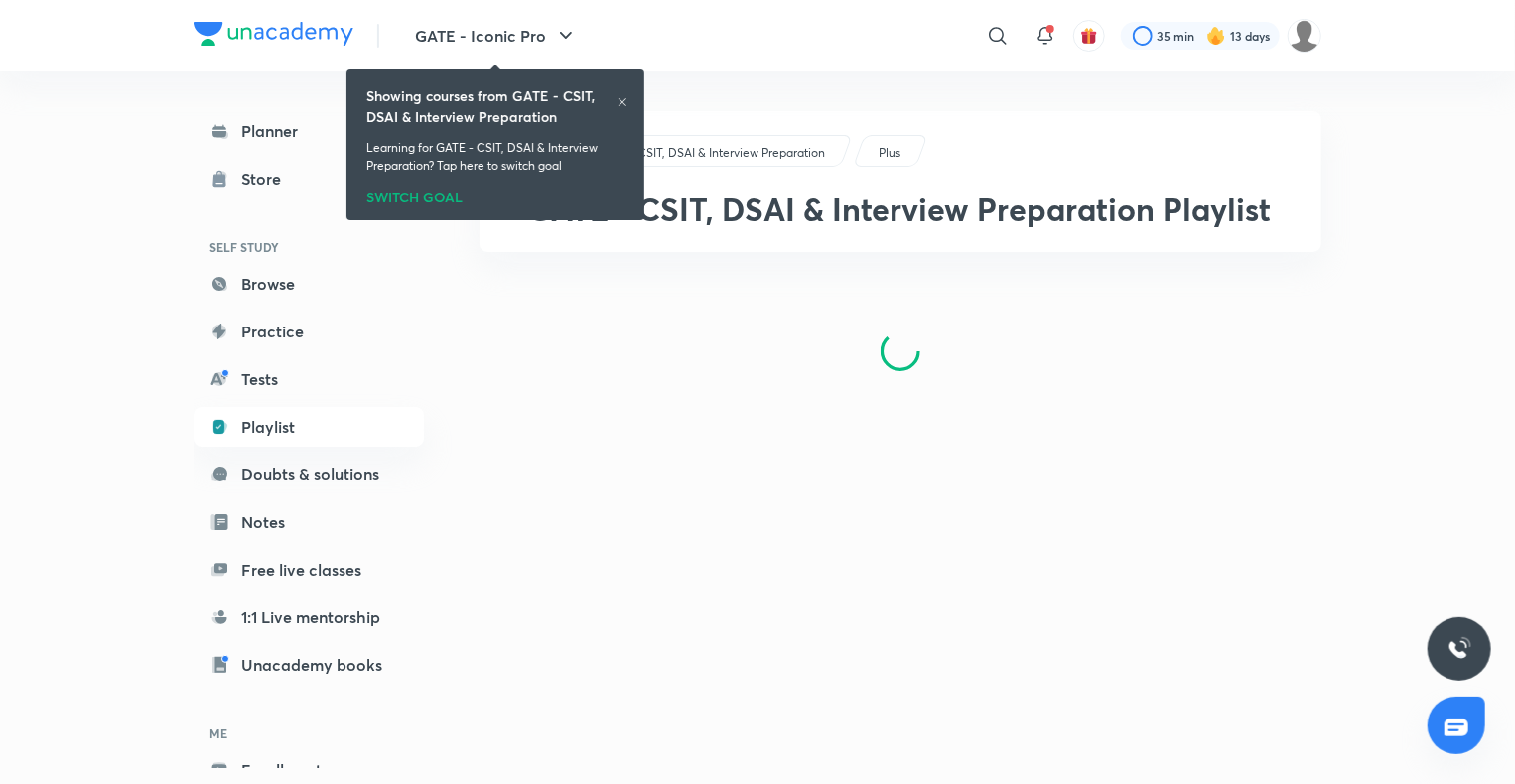 click 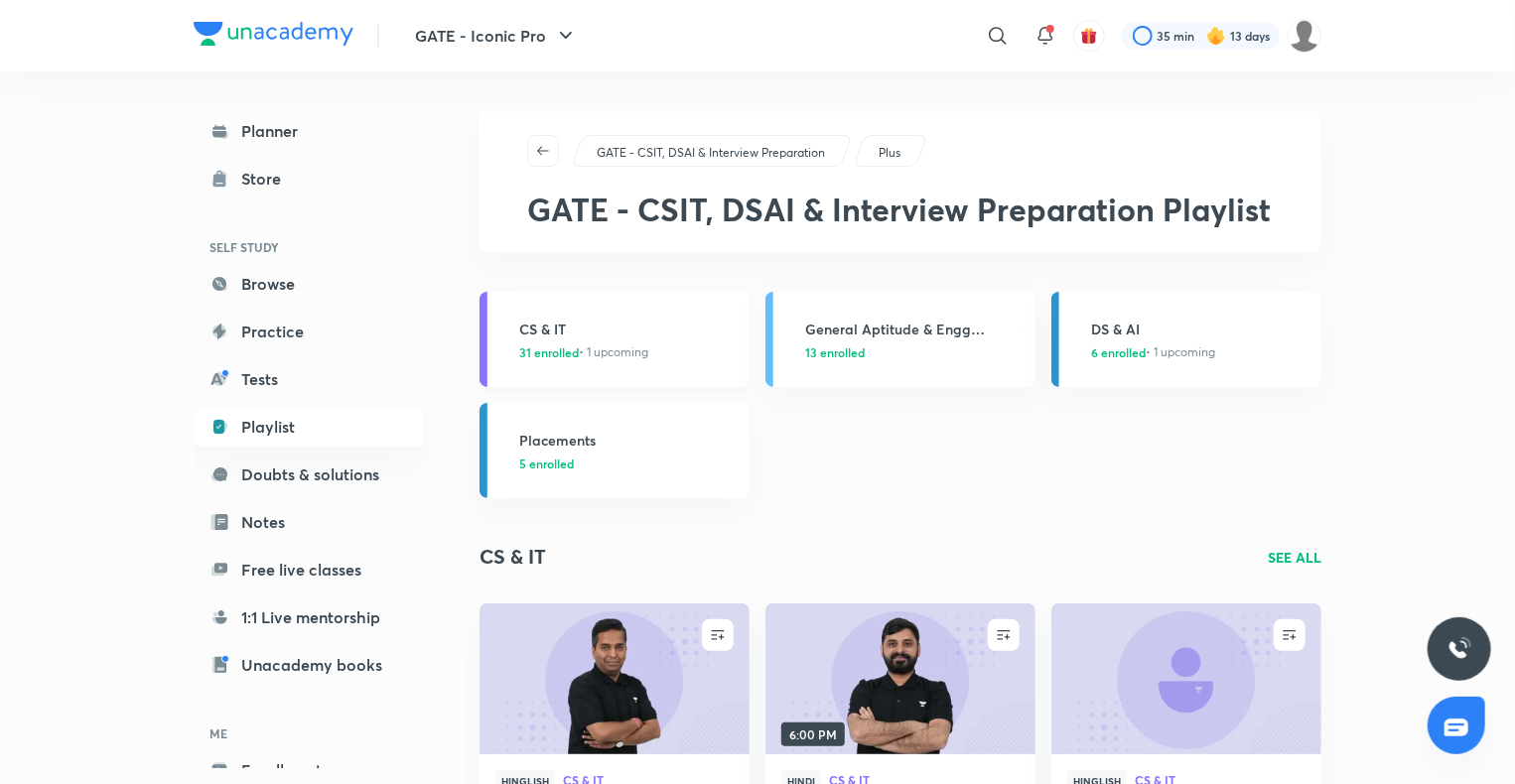 click on "31 enrolled  • 1 upcoming" at bounding box center [584, 352] 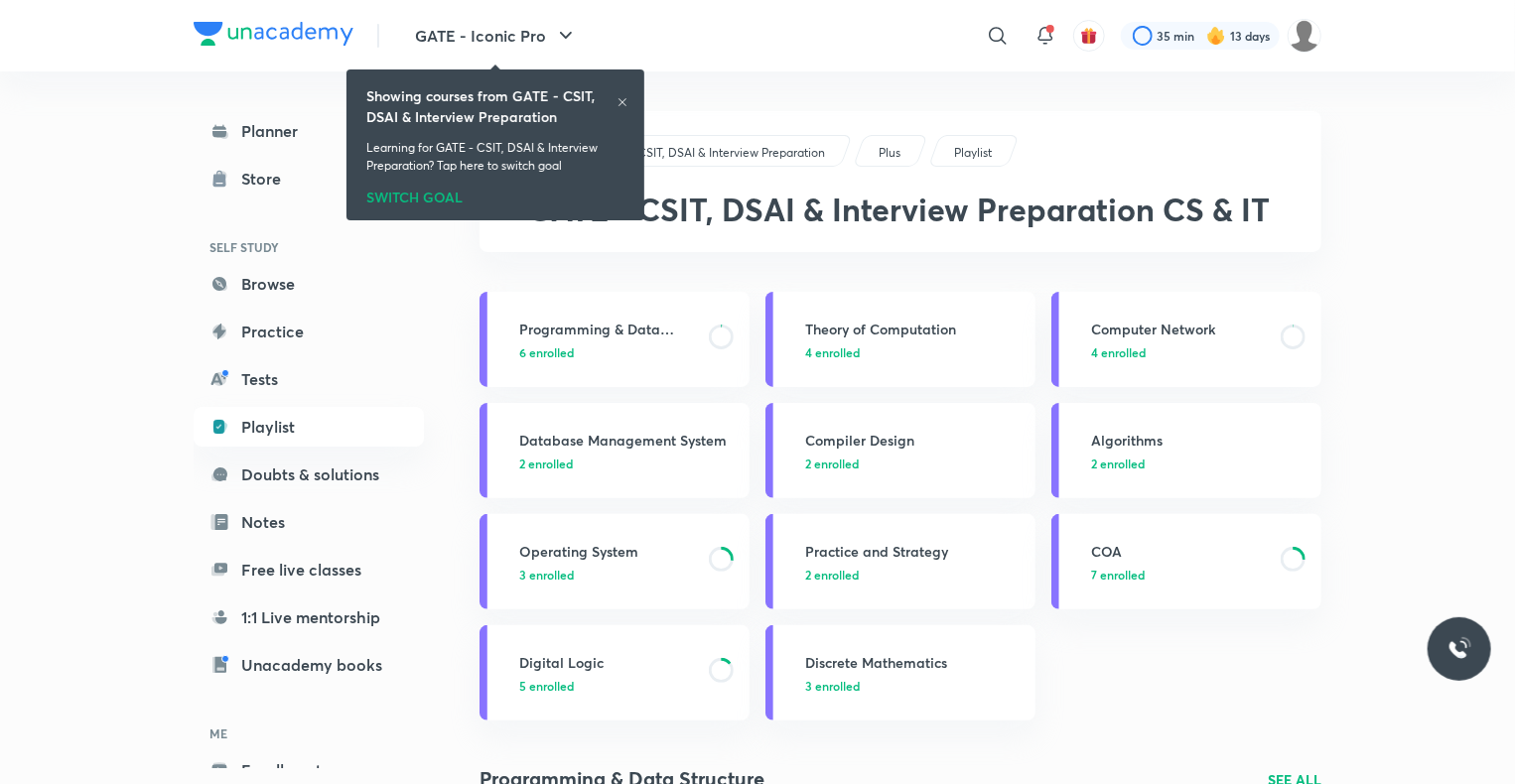 click 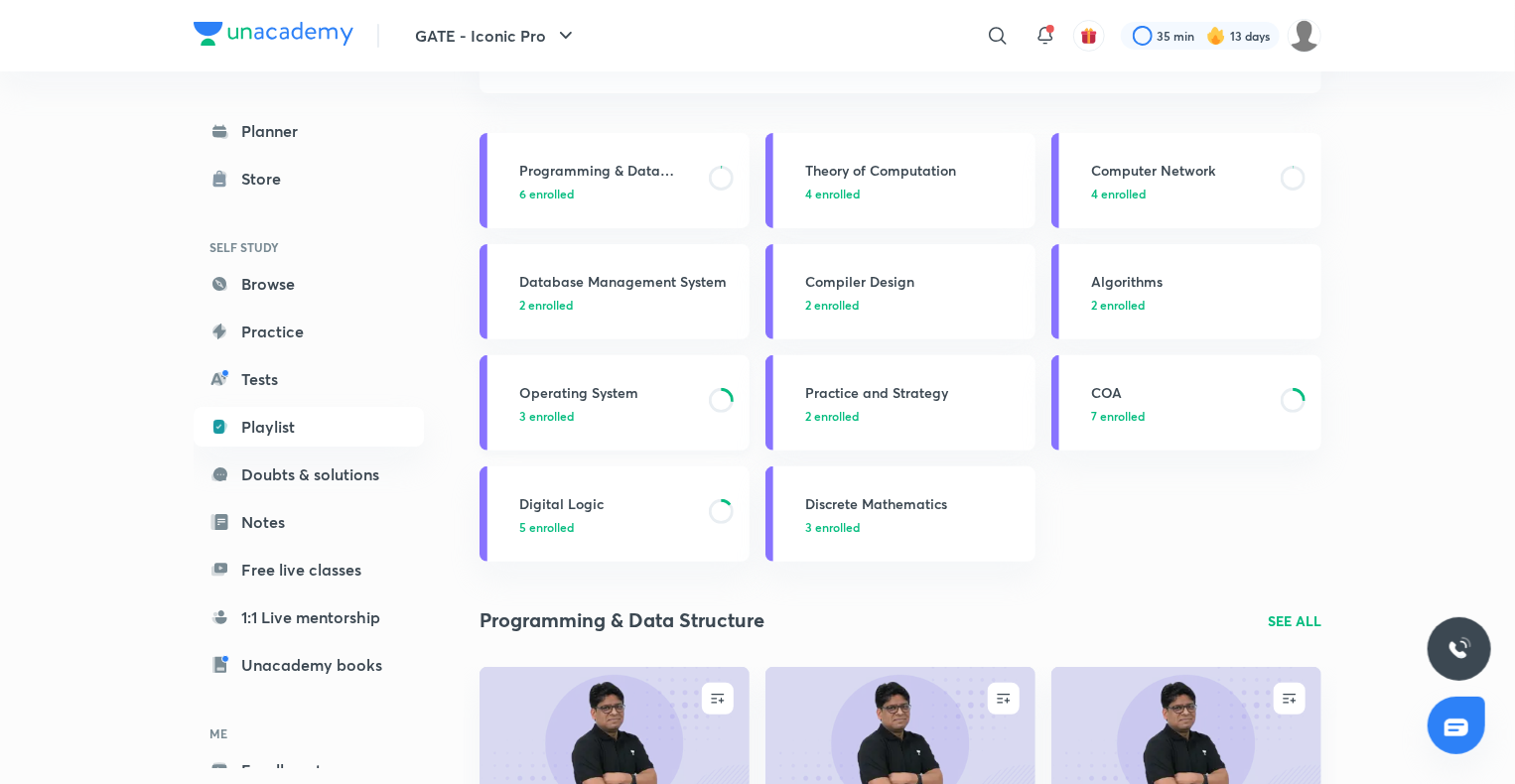 scroll, scrollTop: 163, scrollLeft: 0, axis: vertical 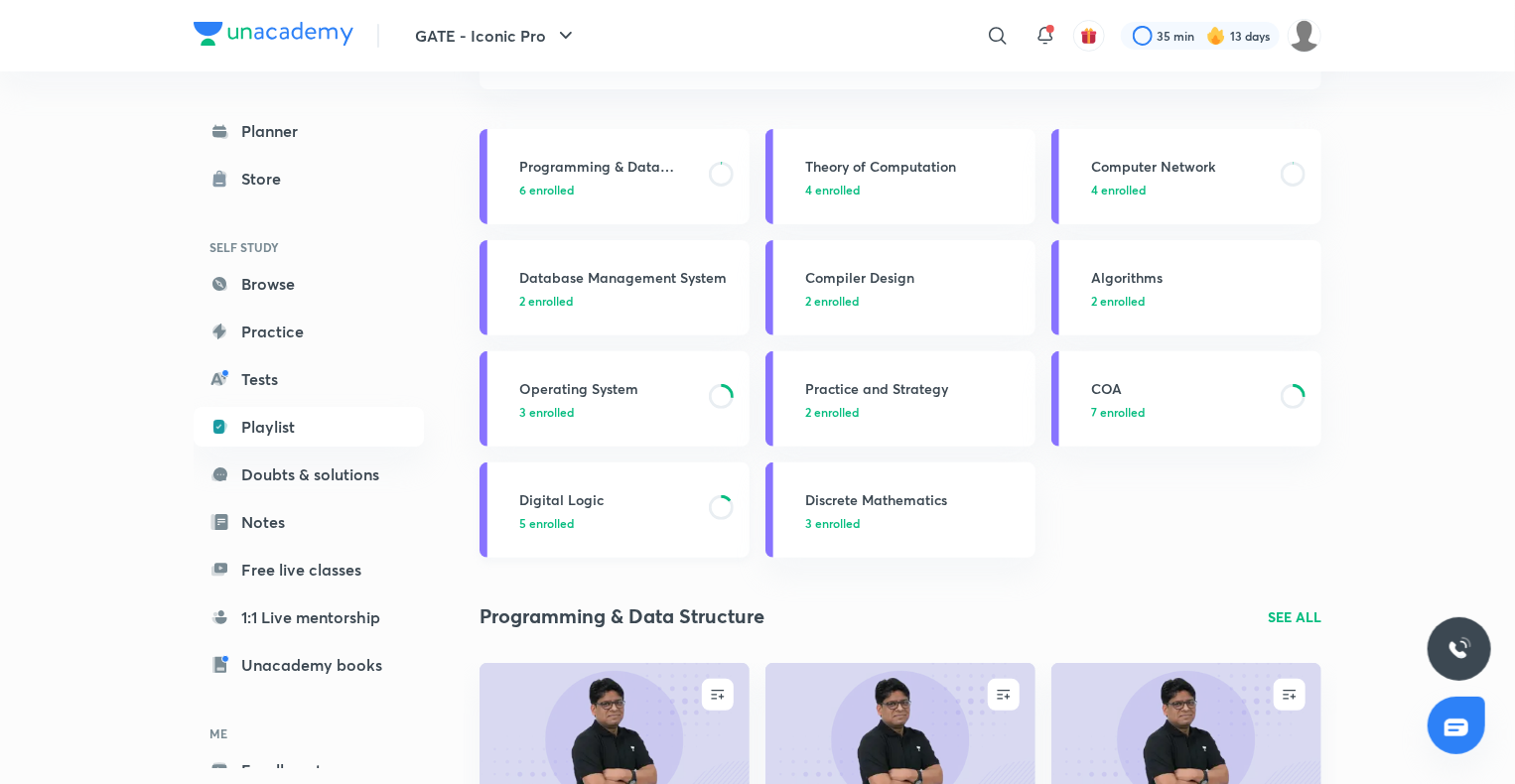 click on "Digital Logic" at bounding box center (608, 499) 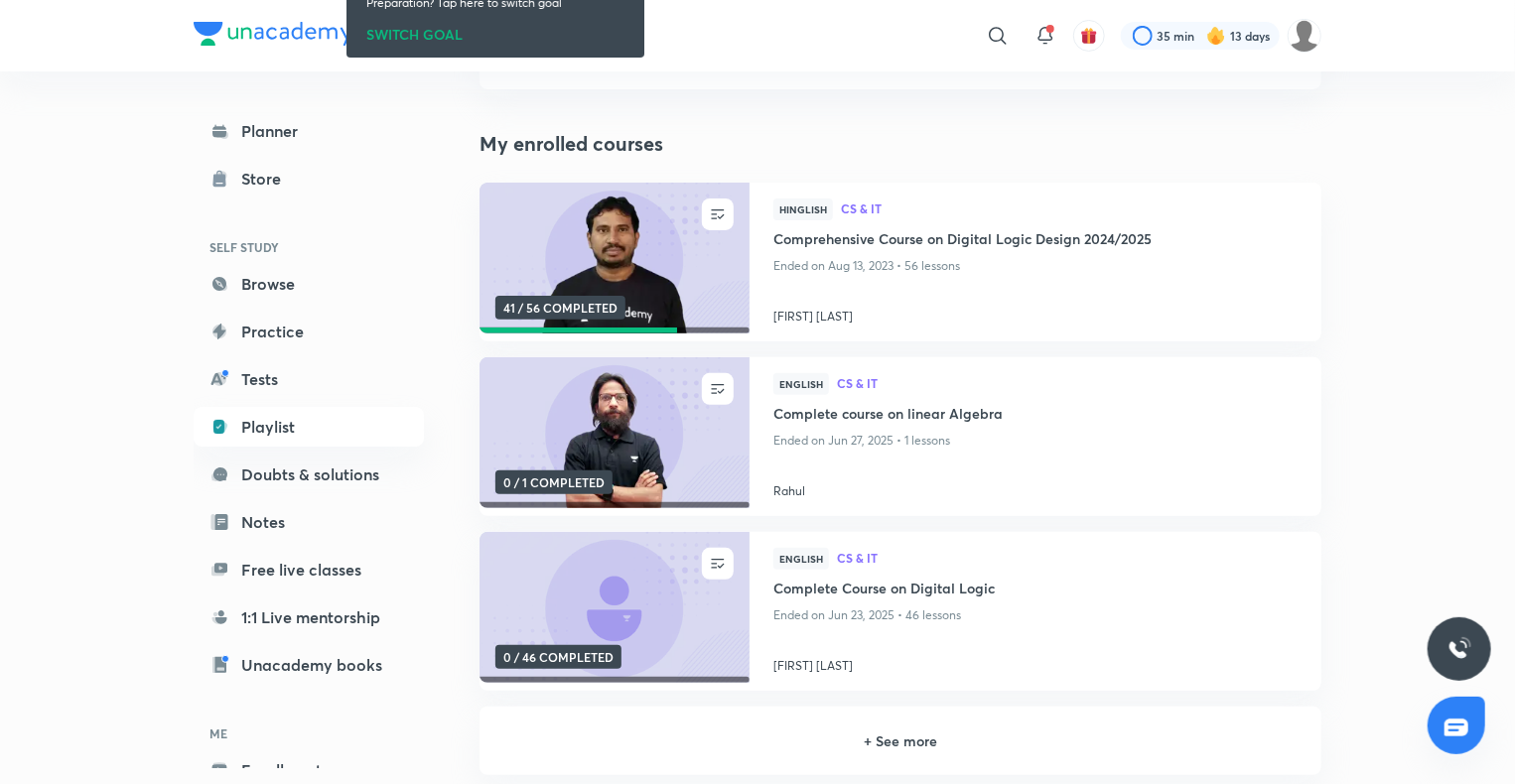 scroll, scrollTop: 0, scrollLeft: 0, axis: both 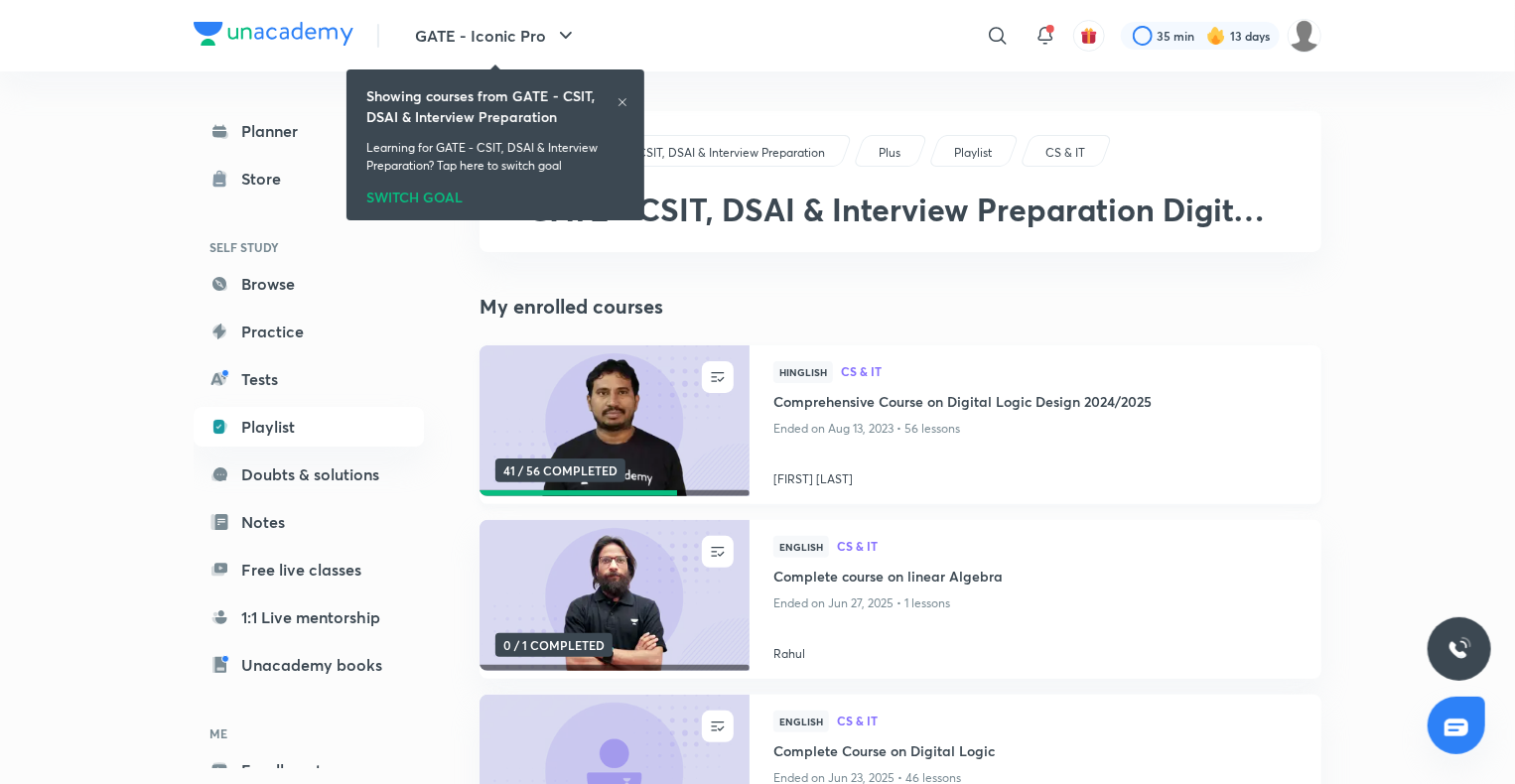 click on "Comprehensive Course on Digital Logic Design 2024/2025" at bounding box center (1035, 403) 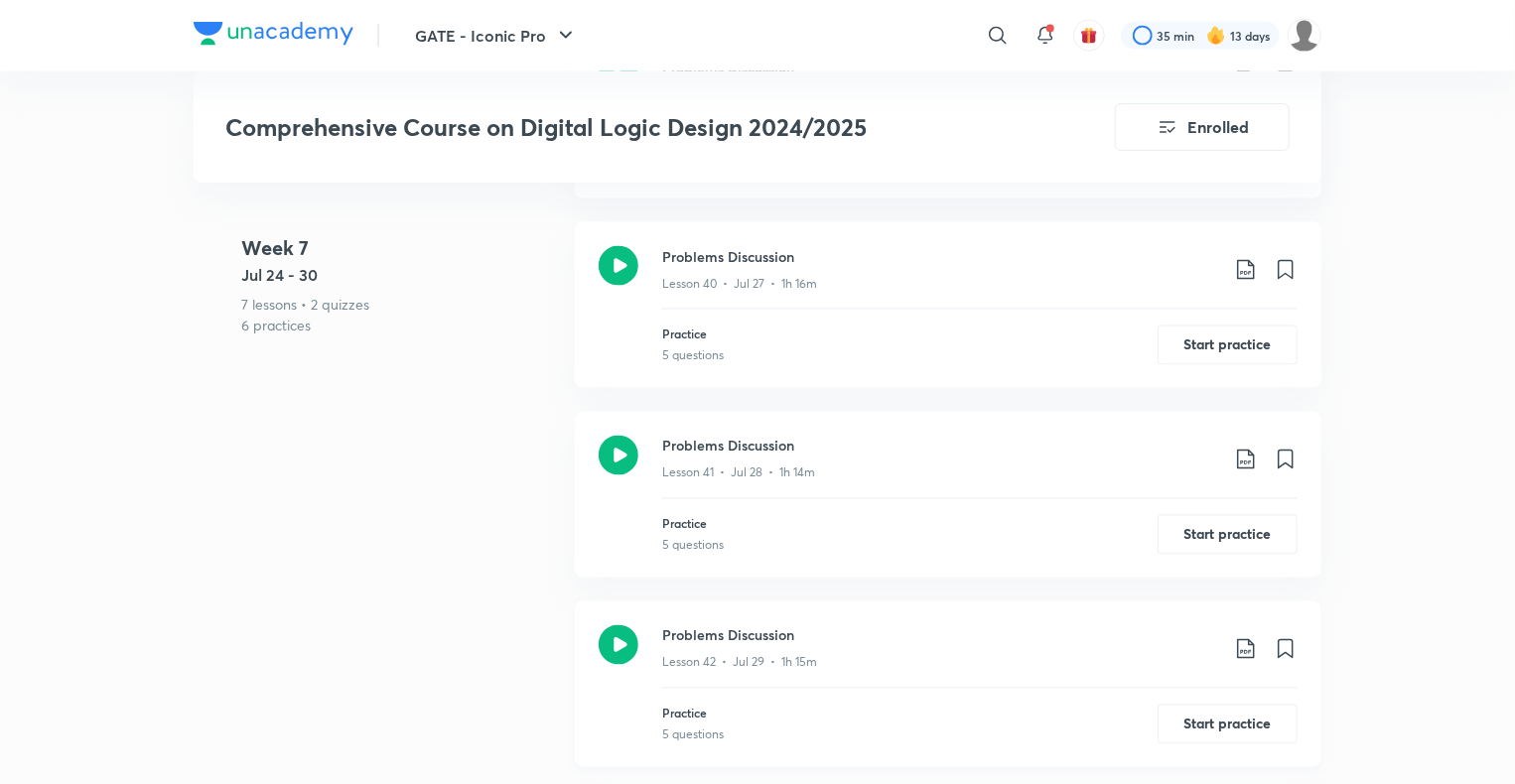 scroll, scrollTop: 9173, scrollLeft: 0, axis: vertical 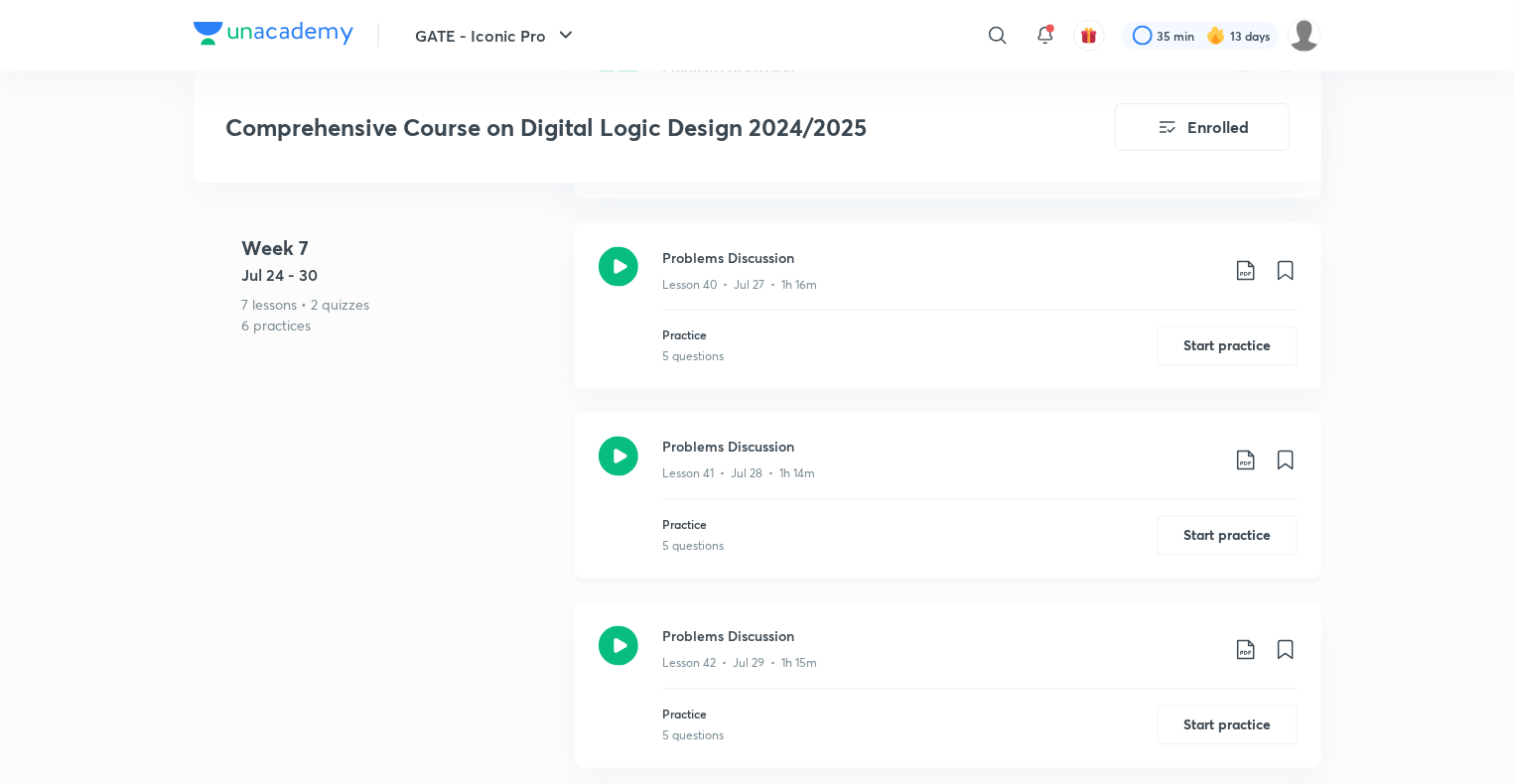 click on "Lesson 41  •  Jul 28  •  1h 14m" at bounding box center [940, -8335] 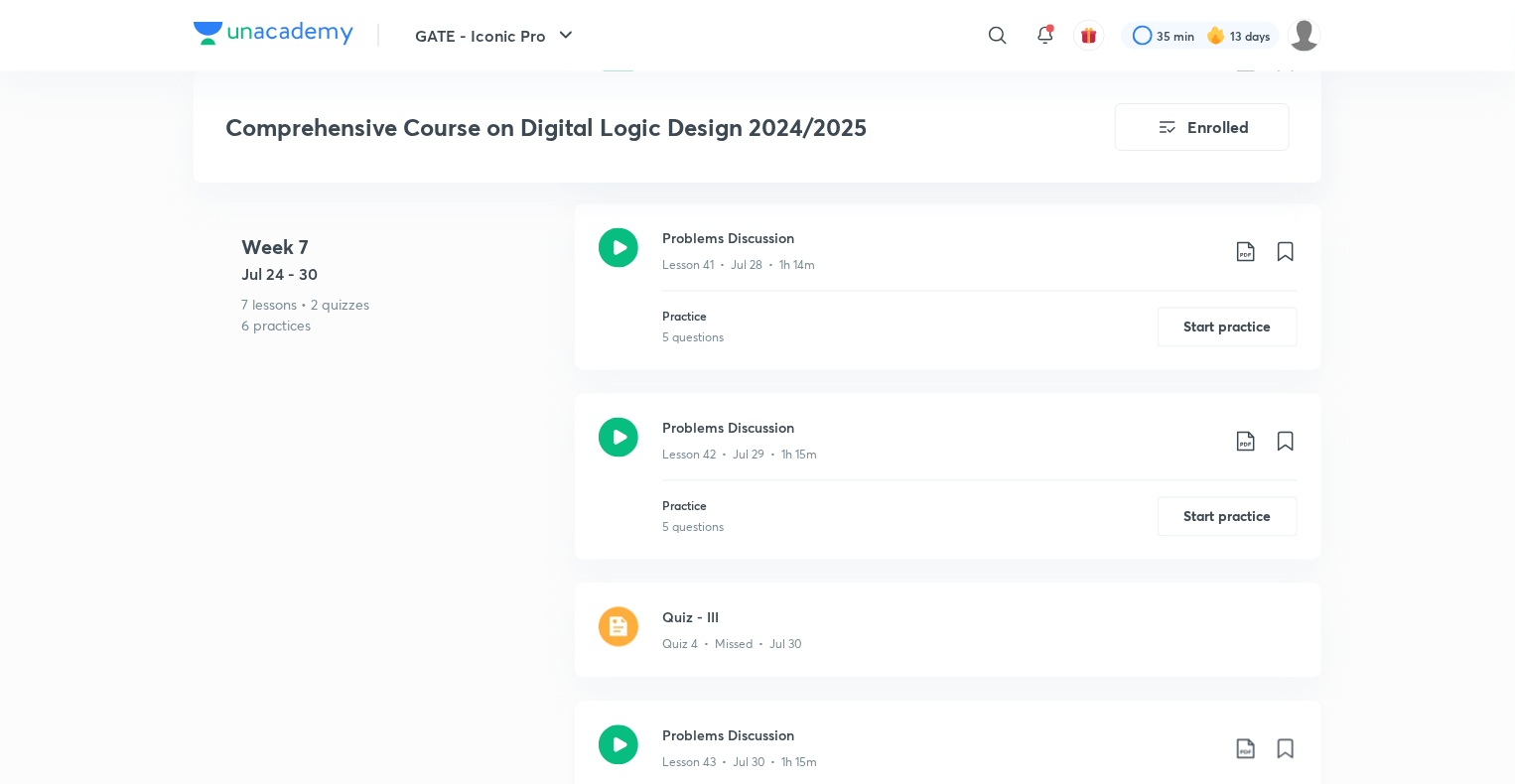 scroll, scrollTop: 9349, scrollLeft: 0, axis: vertical 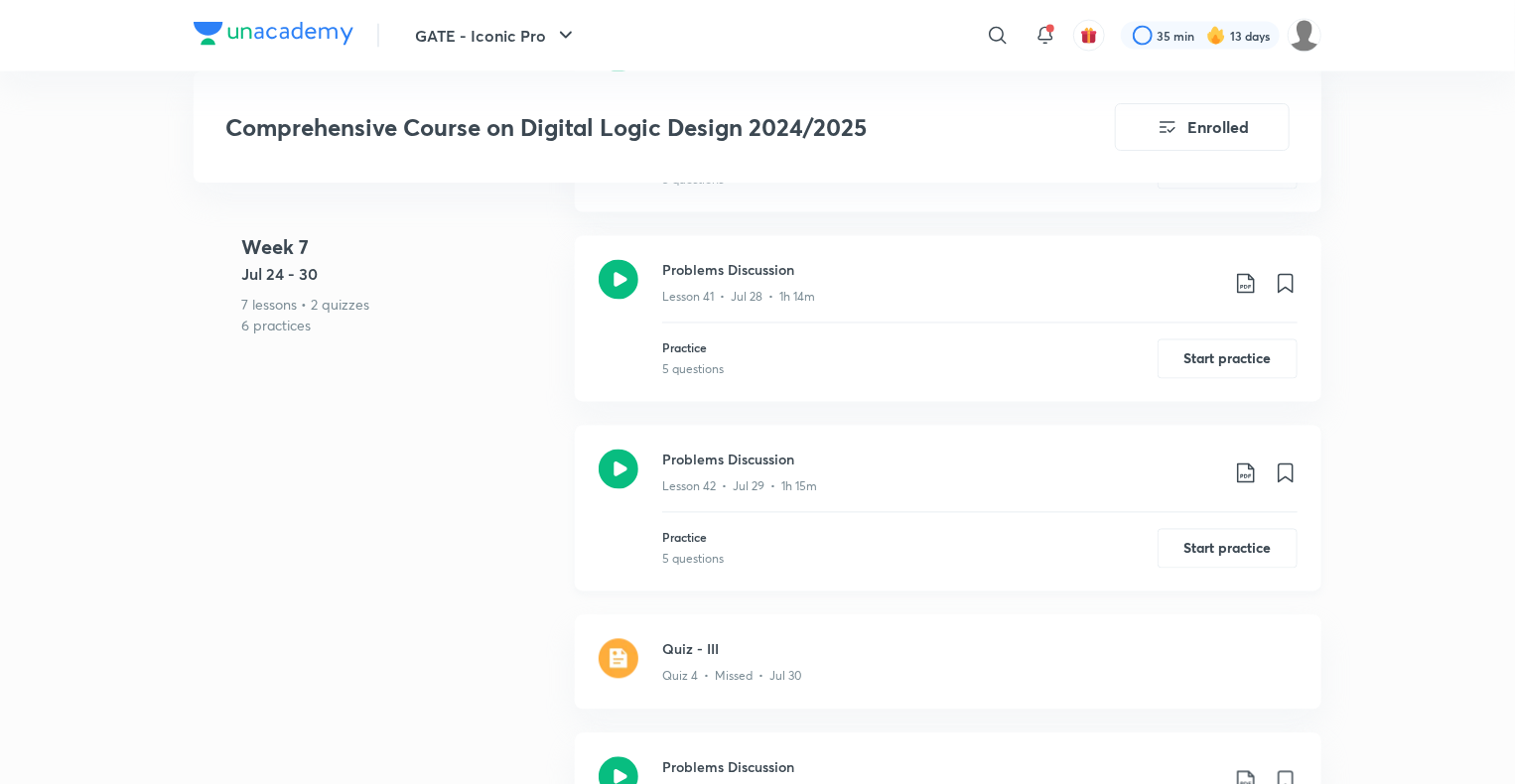 click on "Problems Discussion" at bounding box center (940, 459) 